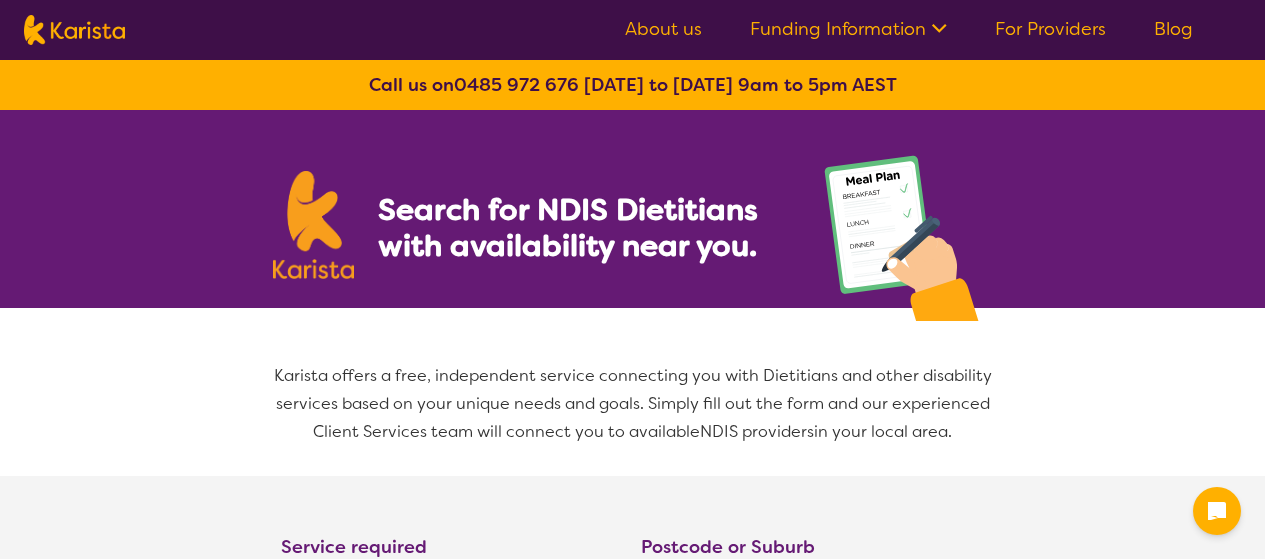 select on "Dietitian" 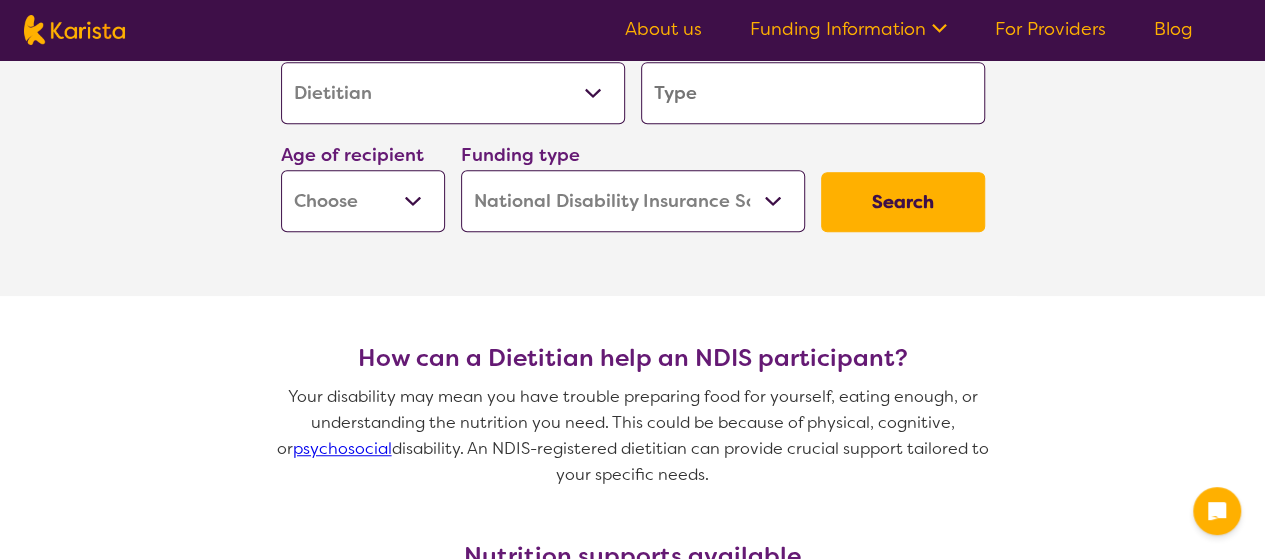 scroll, scrollTop: 400, scrollLeft: 0, axis: vertical 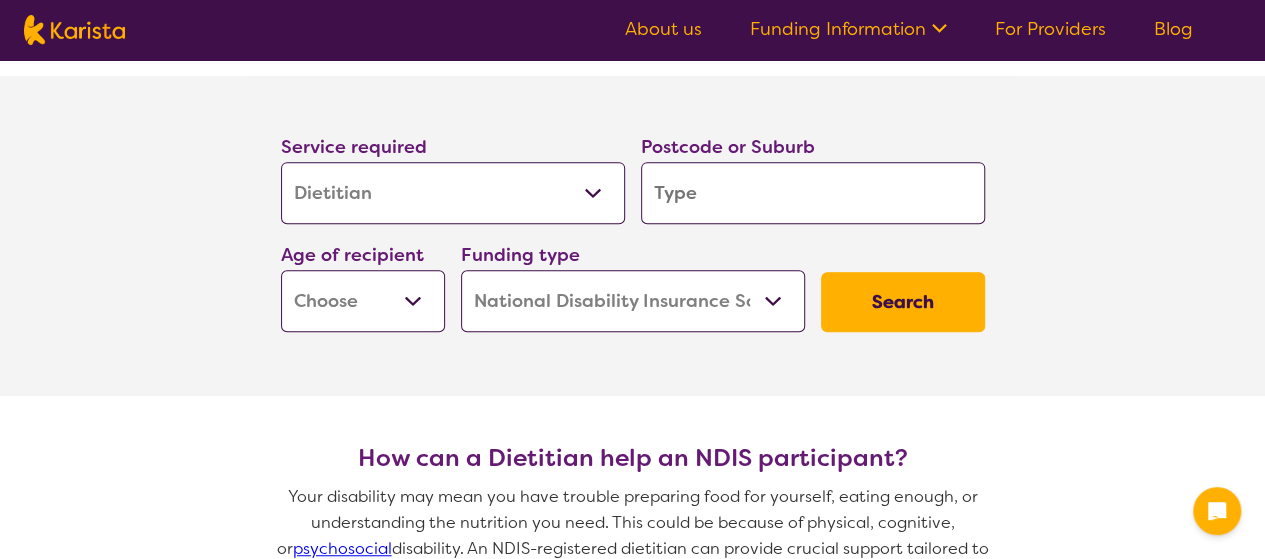 click at bounding box center [813, 193] 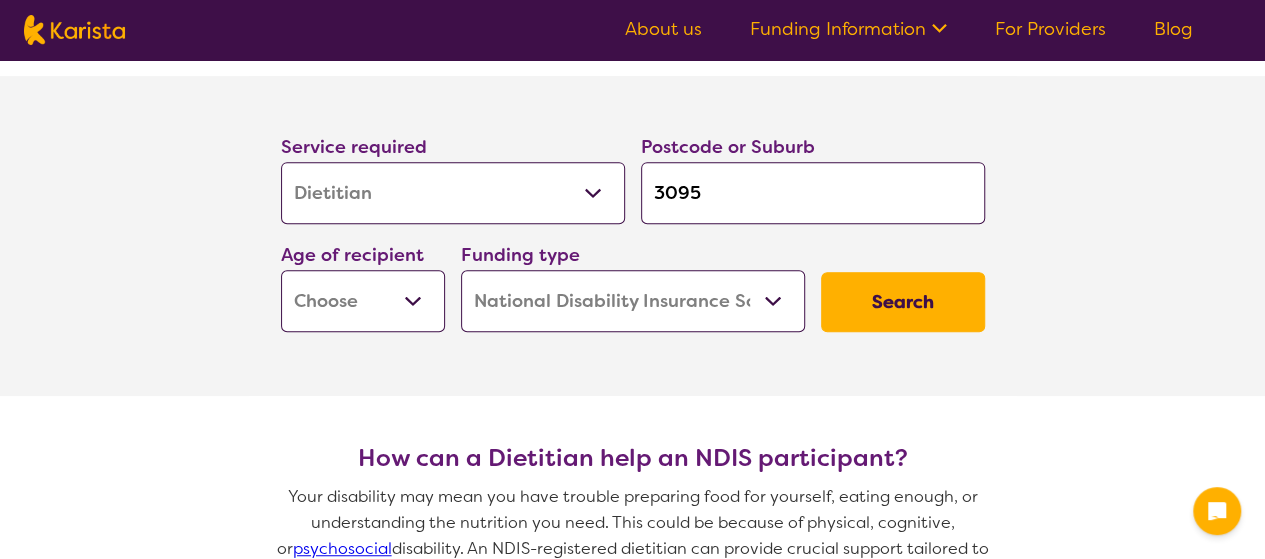 type on "3095" 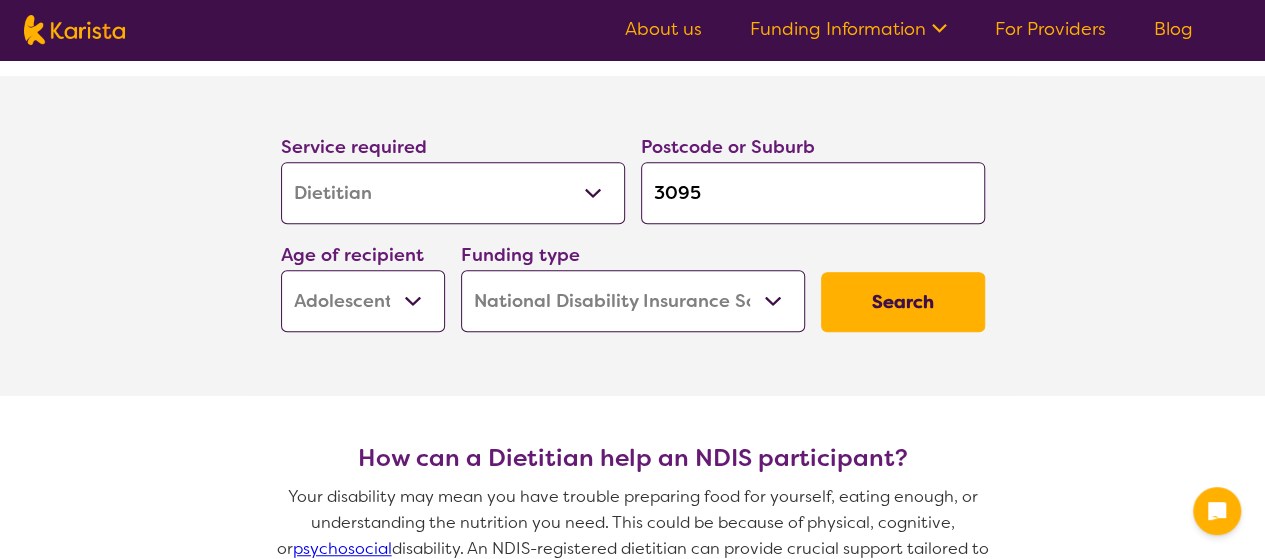 click on "Early Childhood - 0 to 9 Child - 10 to 11 Adolescent - 12 to 17 Adult - 18 to 64 Aged - [DEMOGRAPHIC_DATA]+" at bounding box center [363, 301] 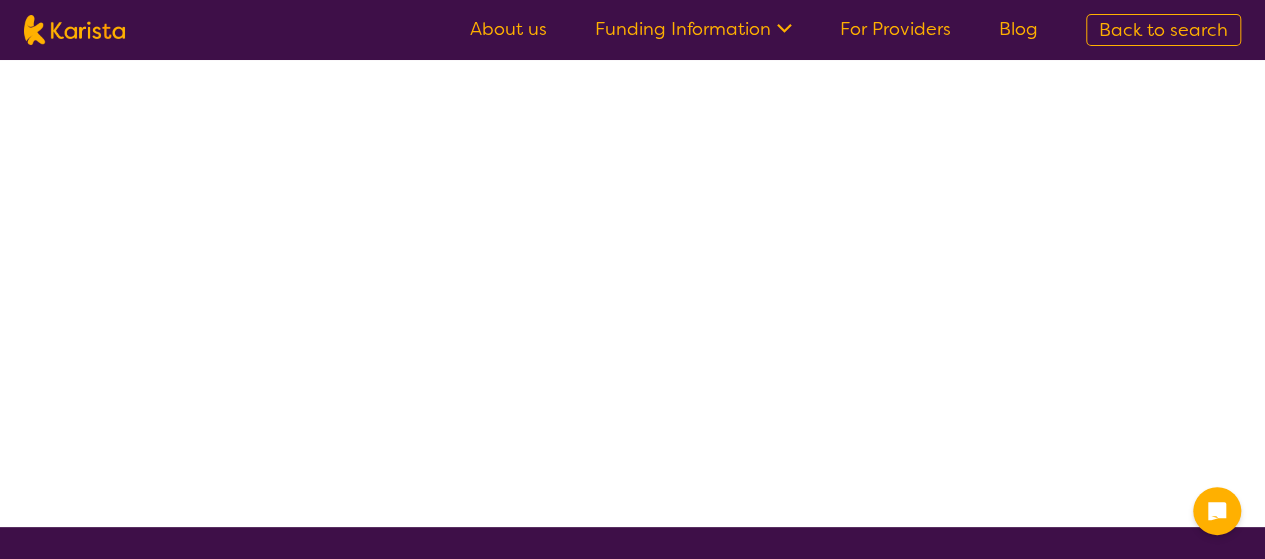 scroll, scrollTop: 0, scrollLeft: 0, axis: both 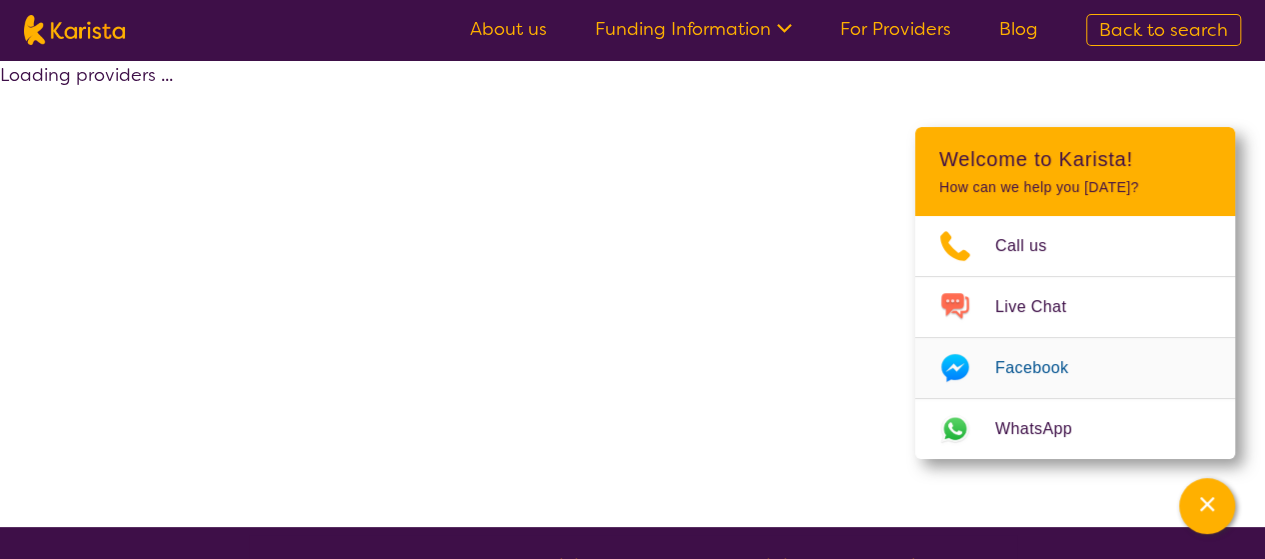 select on "by_score" 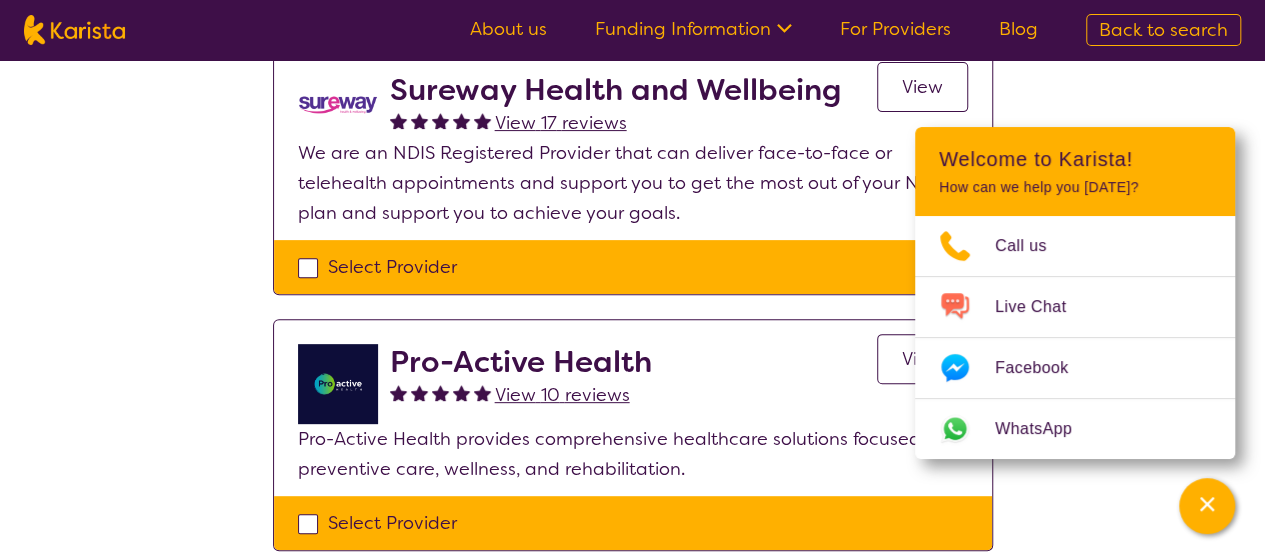scroll, scrollTop: 200, scrollLeft: 0, axis: vertical 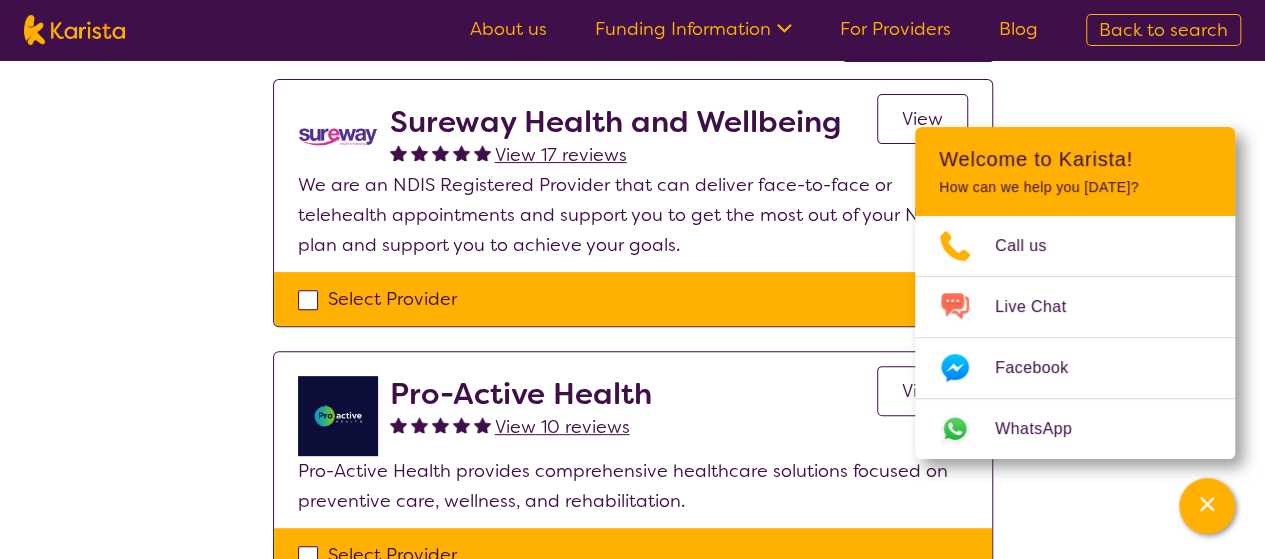 click on "View" at bounding box center [922, 391] 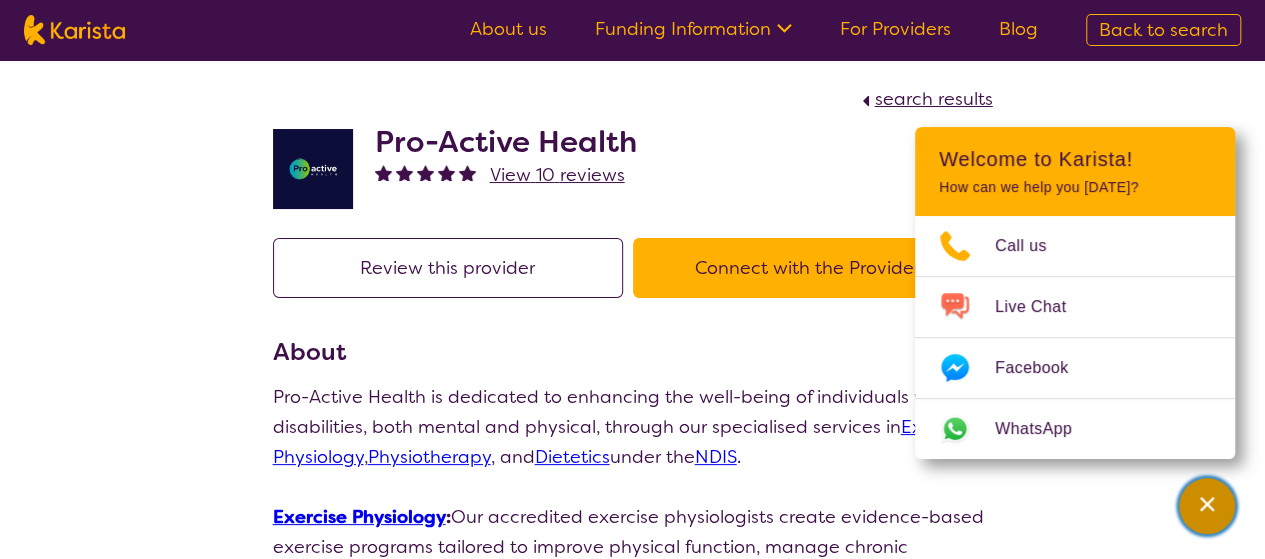 click 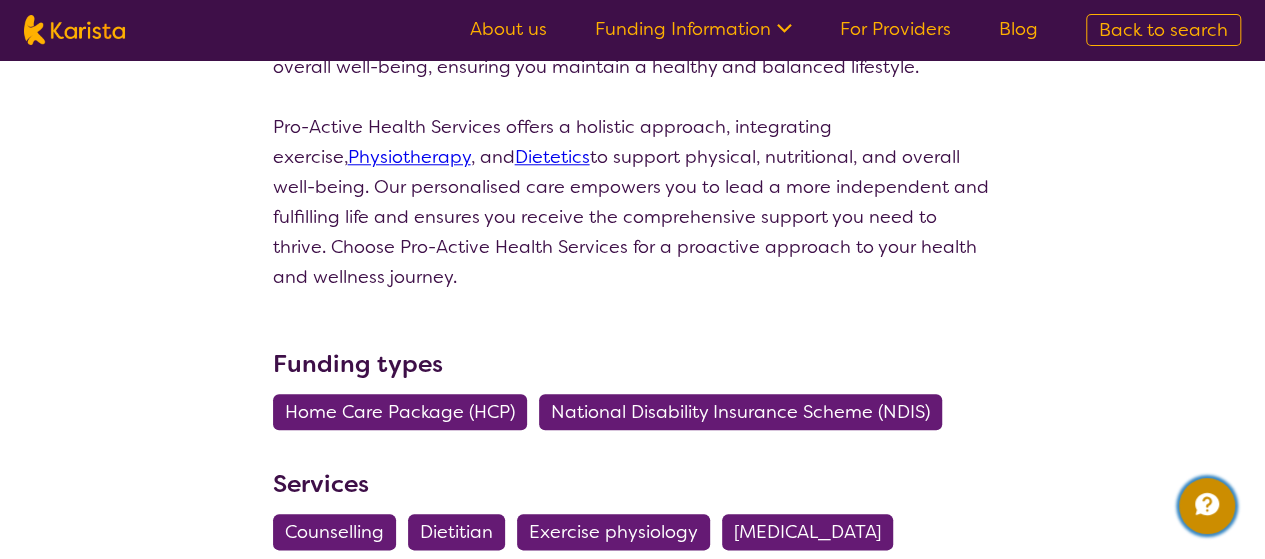 scroll, scrollTop: 1000, scrollLeft: 0, axis: vertical 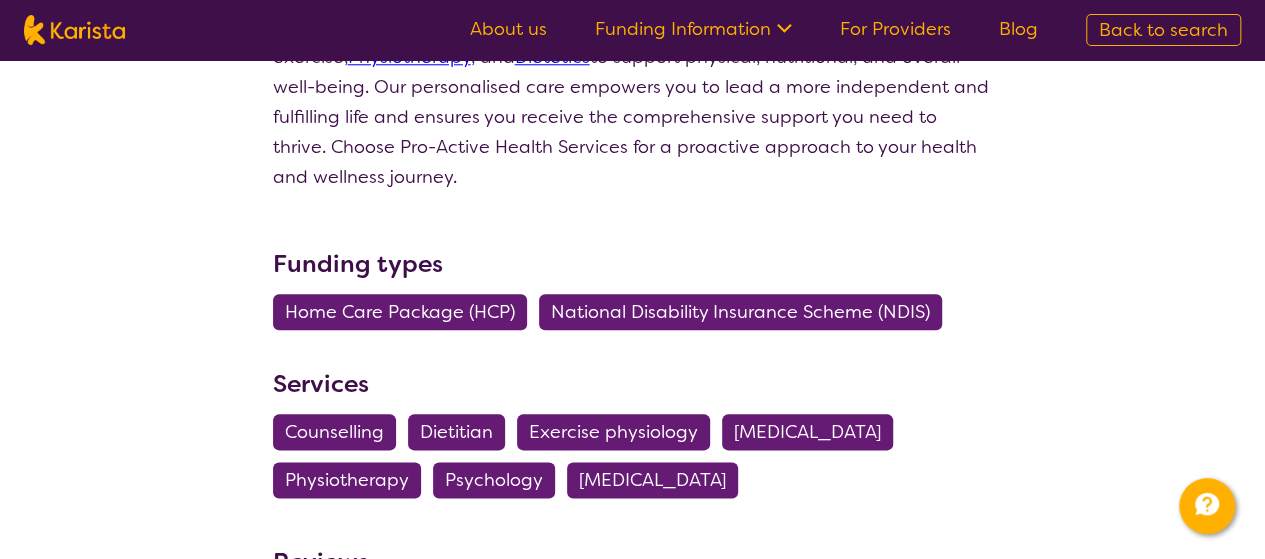 click on "National Disability Insurance Scheme (NDIS)" at bounding box center (740, 312) 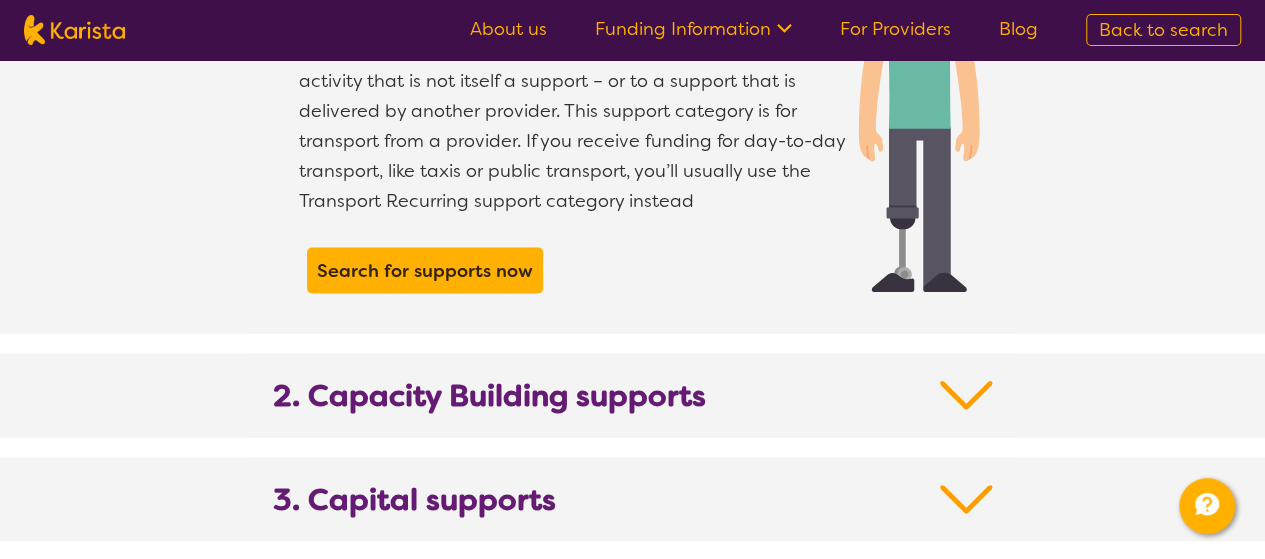 scroll, scrollTop: 2100, scrollLeft: 0, axis: vertical 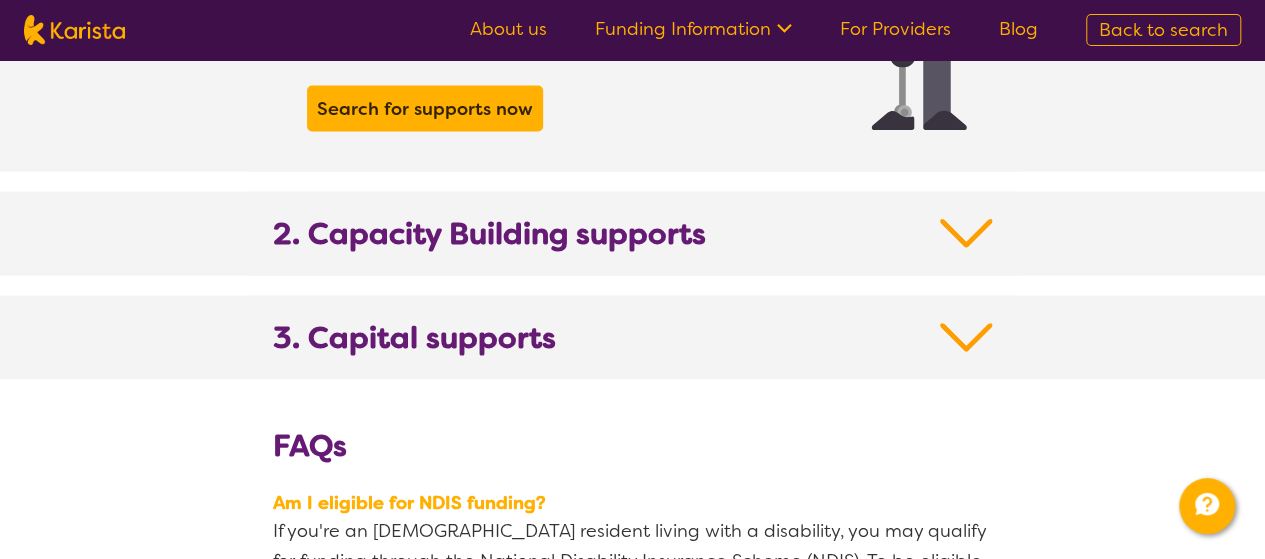 click at bounding box center [966, 234] 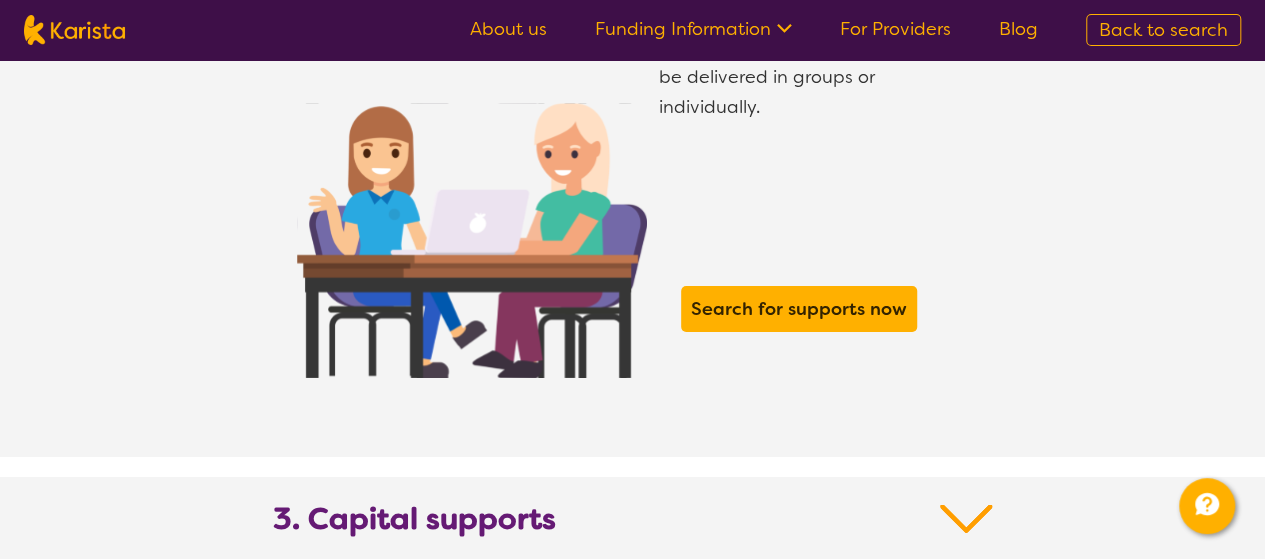 scroll, scrollTop: 3300, scrollLeft: 0, axis: vertical 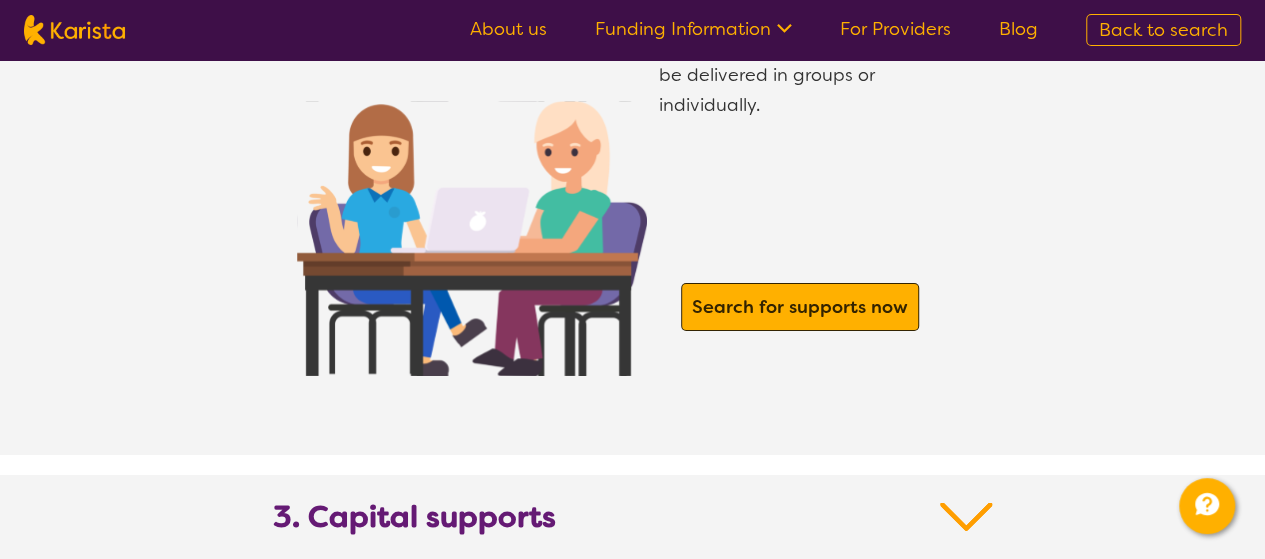 click on "Search for supports now" at bounding box center [800, 307] 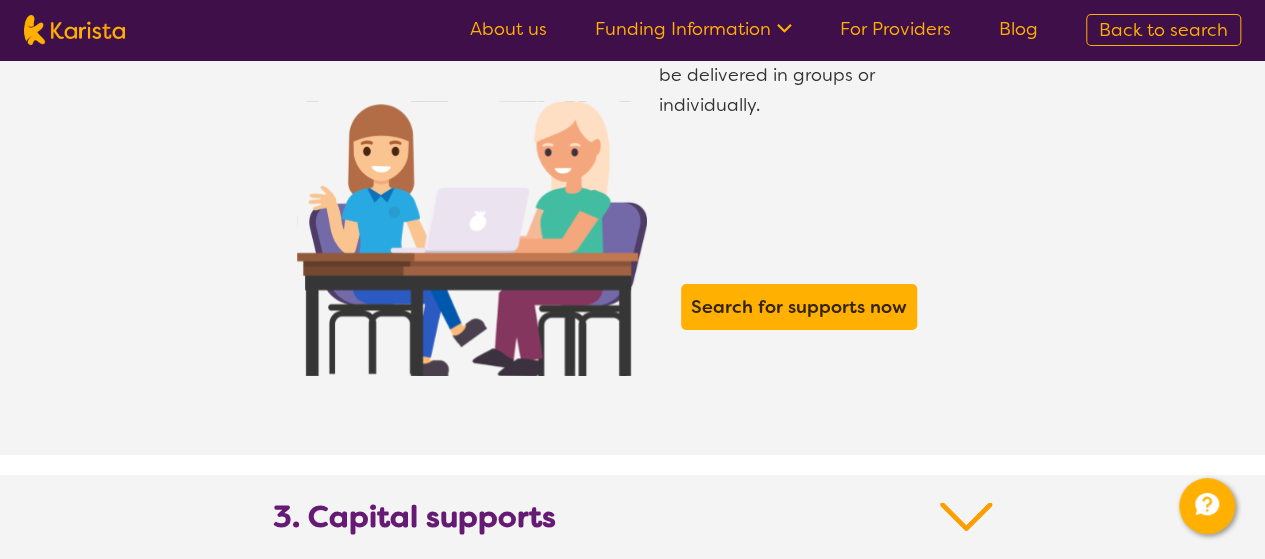 scroll, scrollTop: 0, scrollLeft: 0, axis: both 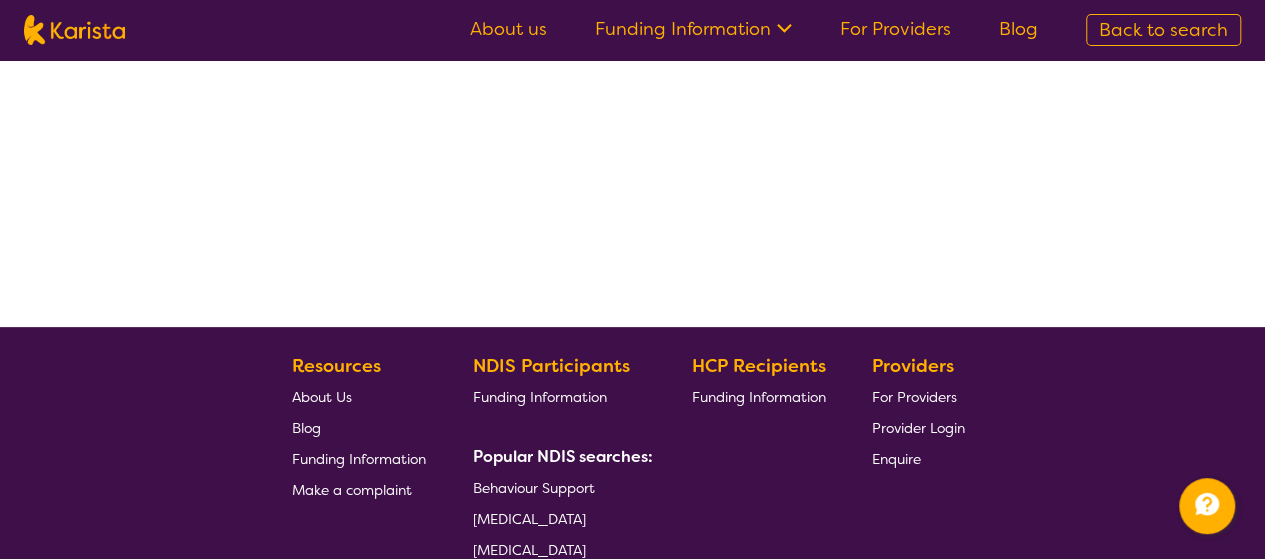select on "by_score" 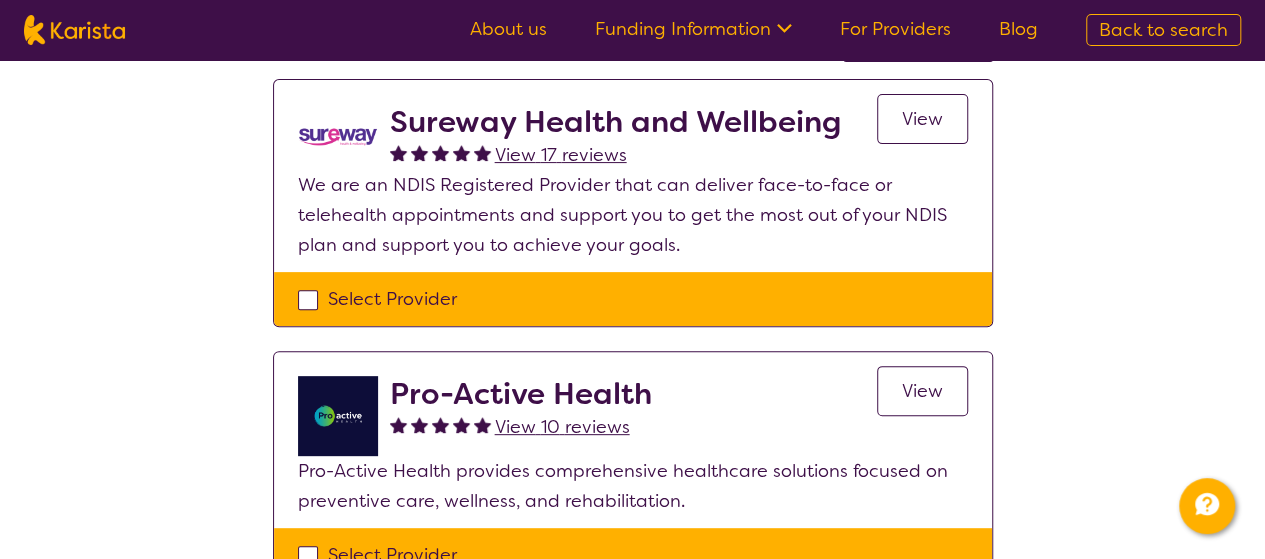 scroll, scrollTop: 0, scrollLeft: 0, axis: both 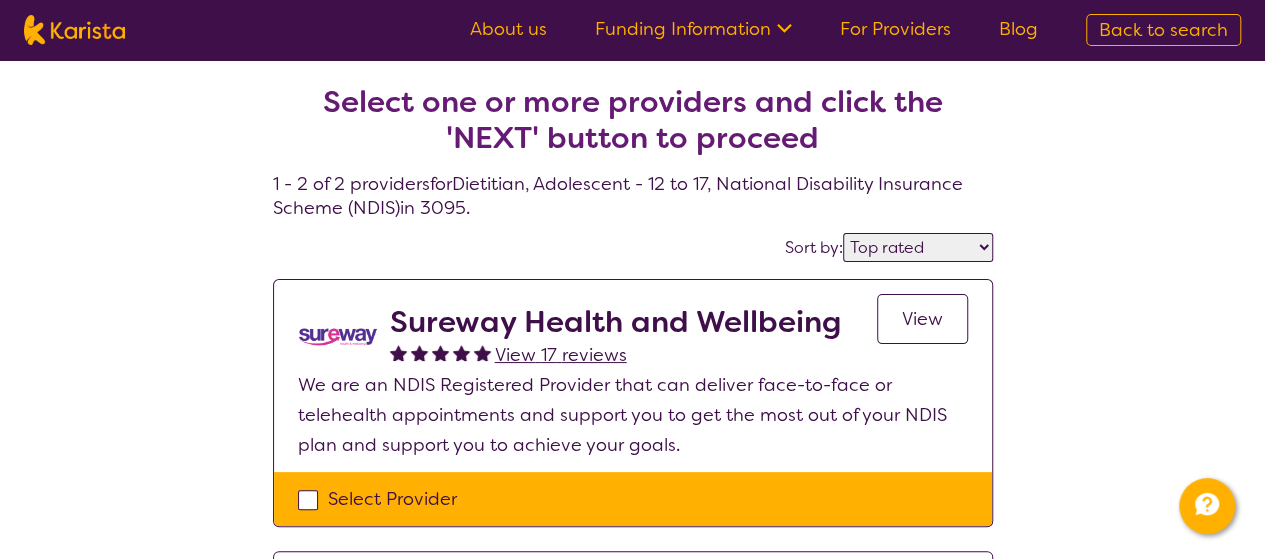 select on "Dietitian" 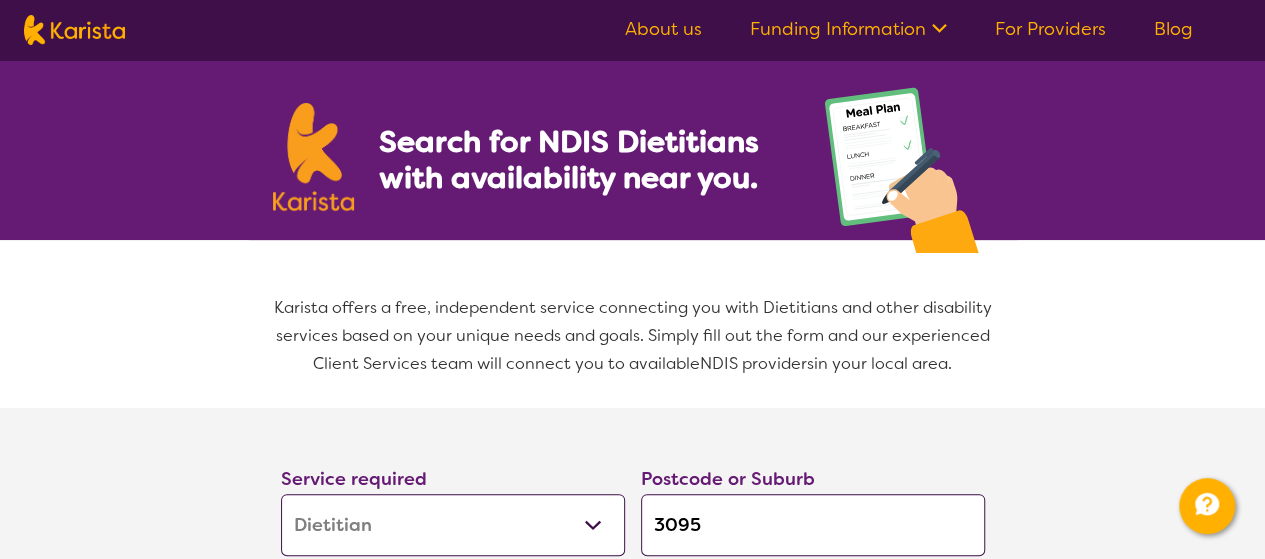 scroll, scrollTop: 100, scrollLeft: 0, axis: vertical 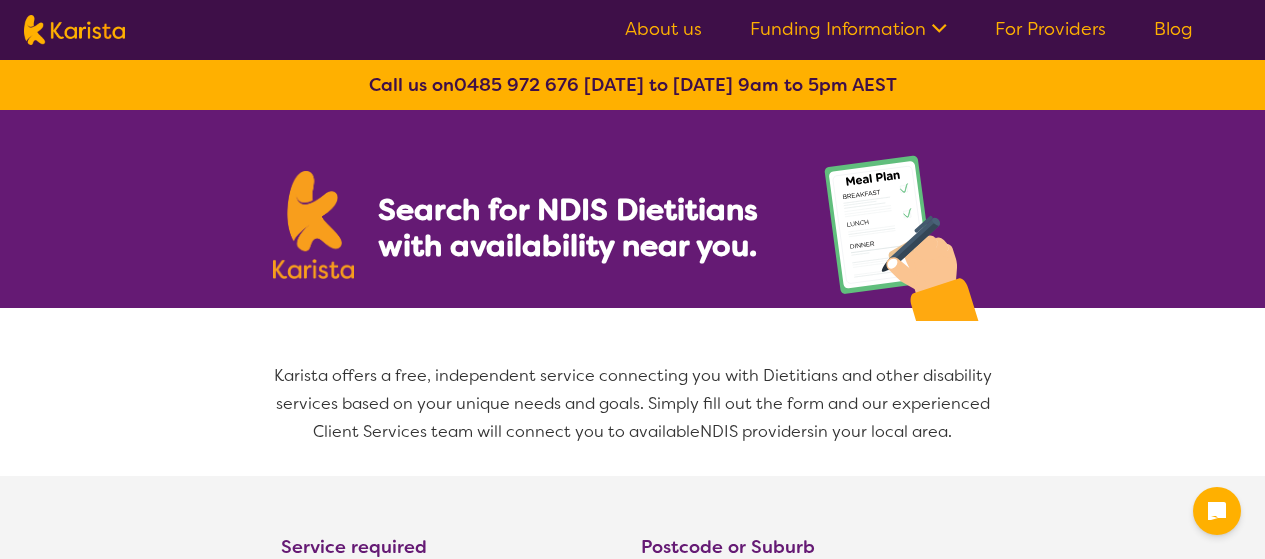 select on "Dietitian" 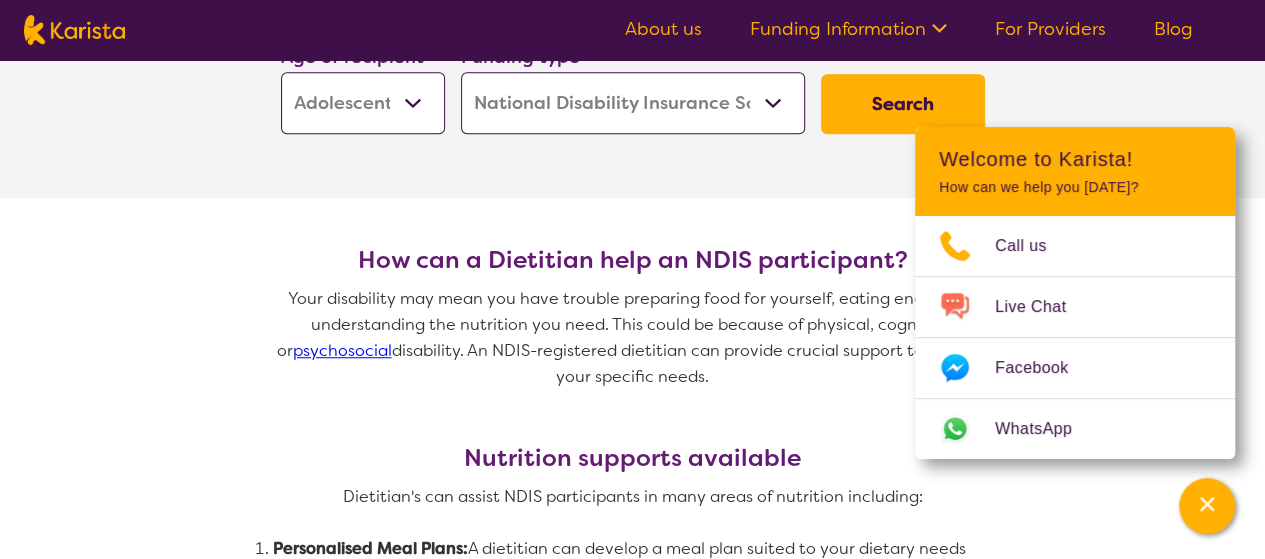 scroll, scrollTop: 600, scrollLeft: 0, axis: vertical 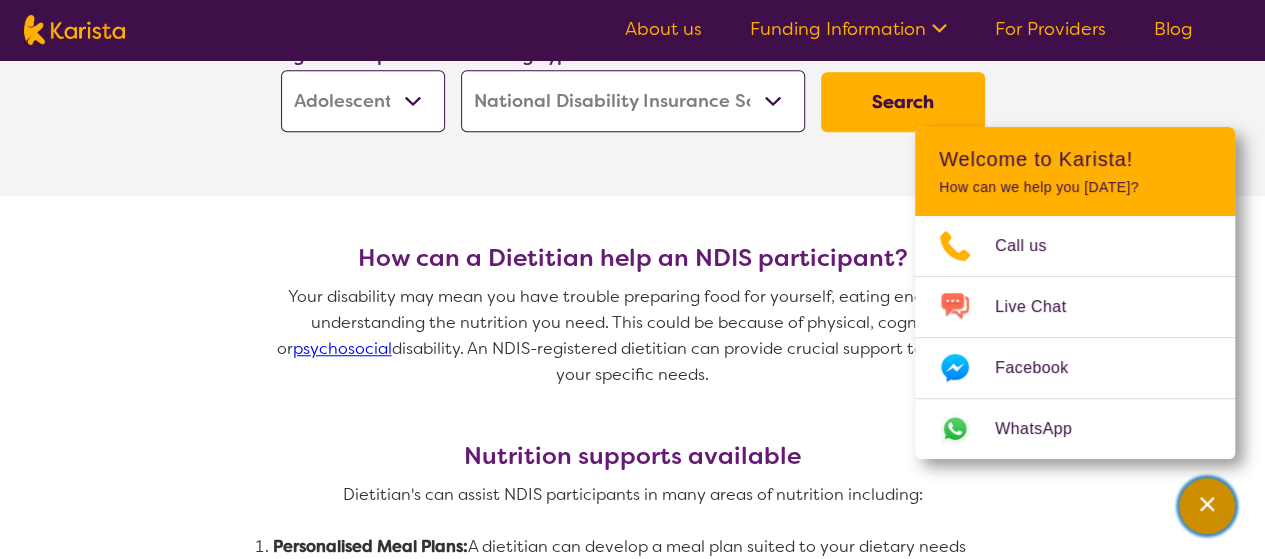 click 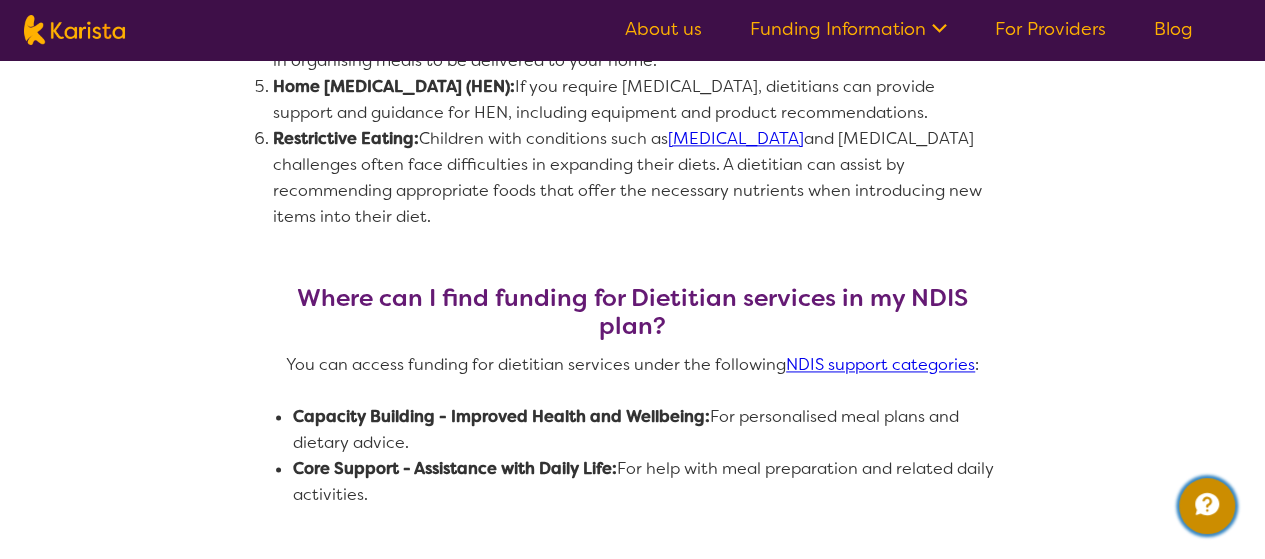 scroll, scrollTop: 1300, scrollLeft: 0, axis: vertical 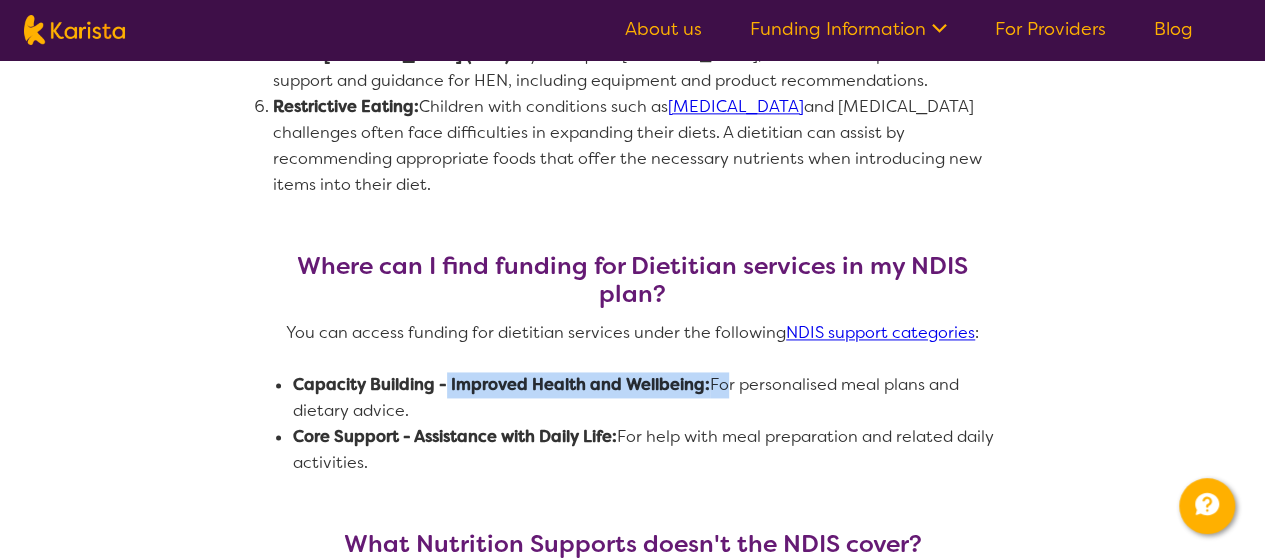 drag, startPoint x: 444, startPoint y: 384, endPoint x: 717, endPoint y: 391, distance: 273.08972 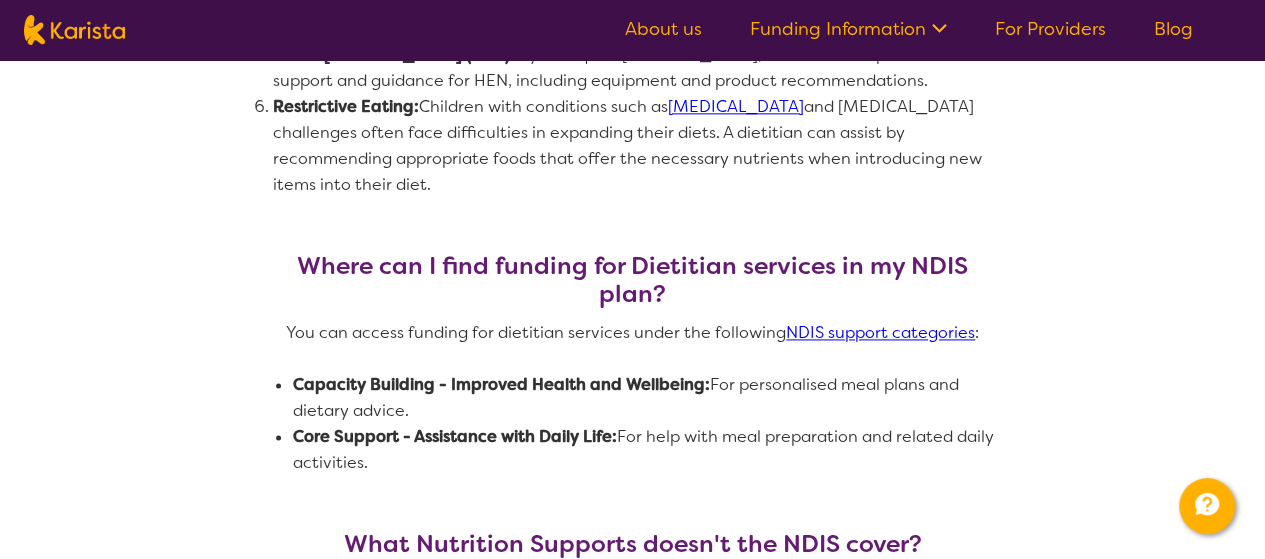 click on "Nutrition supports available Dietitian's can assist NDIS participants in many areas of nutrition including:
Personalised Meal Plans:  A dietitian can develop a meal plan suited to your dietary needs and preferences.
Assistance with Meal Preparation:  Support may include help with planning and preparing meals.
Nutritional Supplements:  If necessary, dietitians can recommend supplements to ensure you get the nutrients you need.
Meal Delivery Services:  For those unable to prepare meals, there are options for assistance in organising meals to be delivered to your home.
Home Enteral Nutrition (HEN):  If you require tube feeding, dietitians can provide support and guidance for HEN, including equipment and product recommendations.
Restrictive Eating:  Children with conditions such as  Autism Spectrum Disorder" at bounding box center (633, -3) 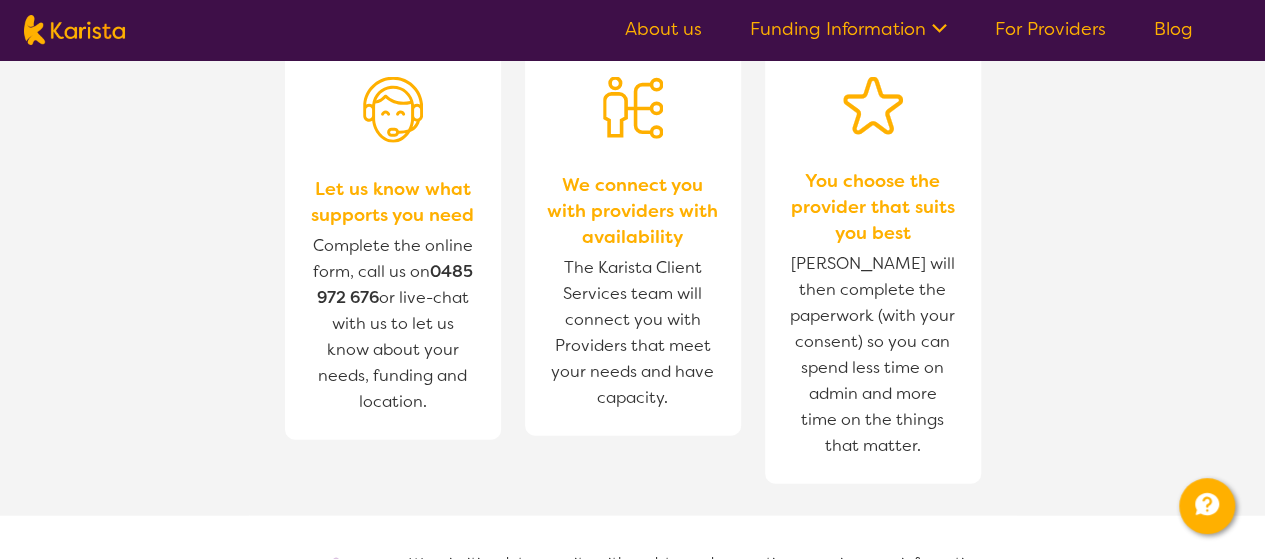 scroll, scrollTop: 2100, scrollLeft: 0, axis: vertical 